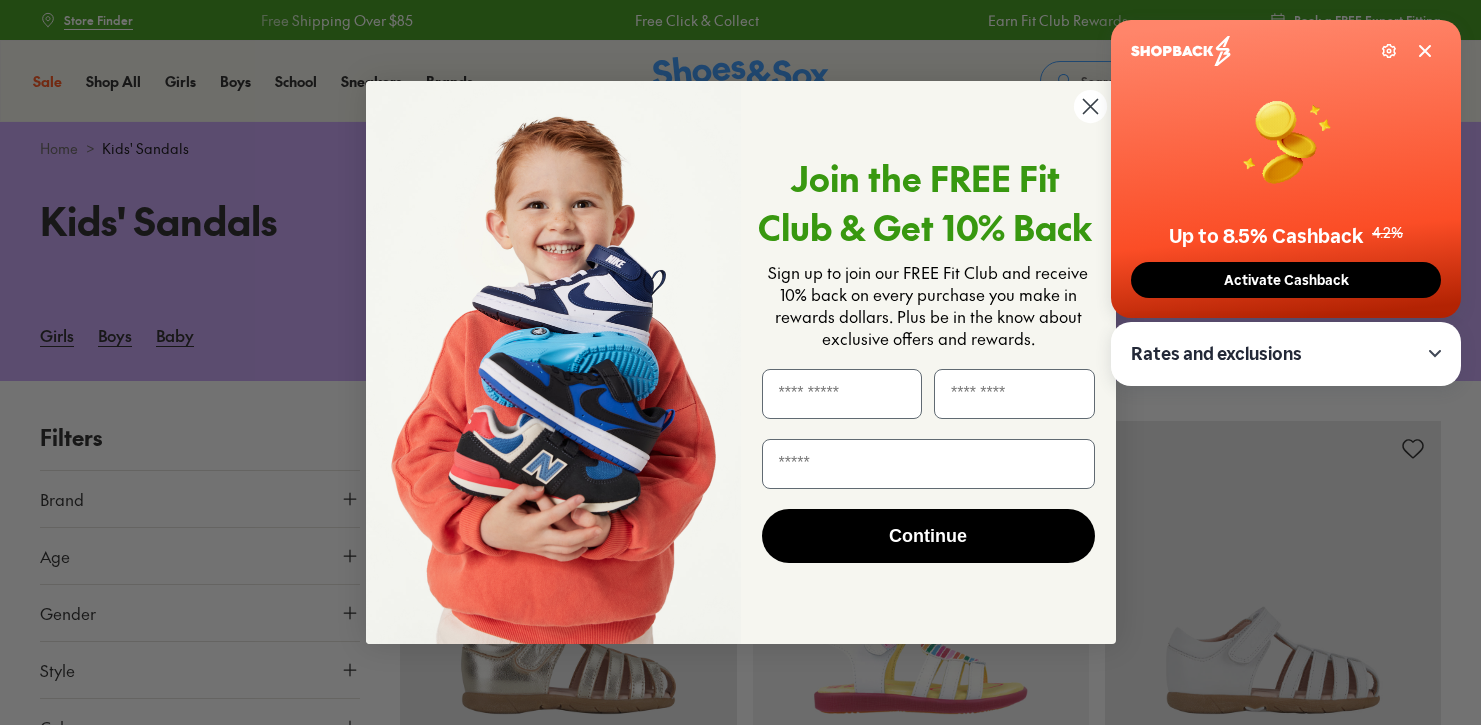 scroll, scrollTop: 0, scrollLeft: 0, axis: both 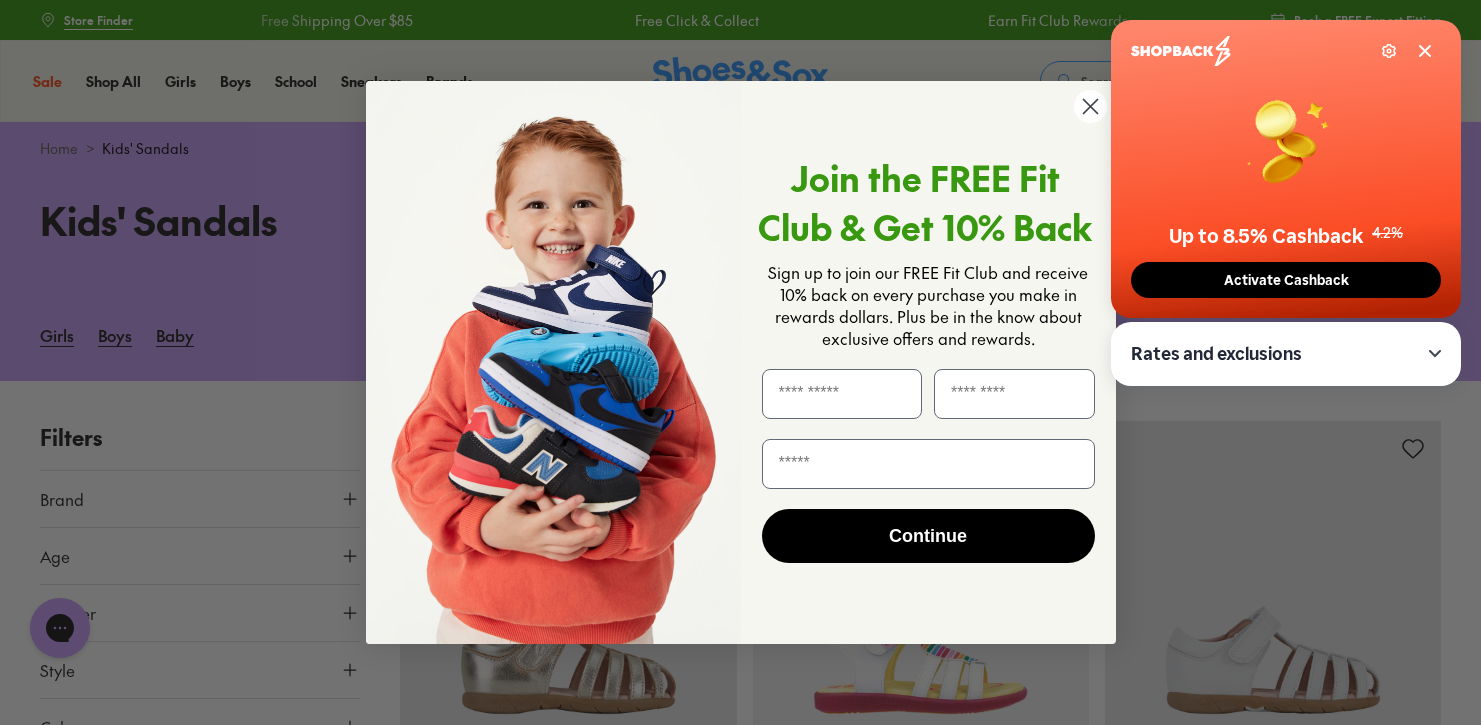 click 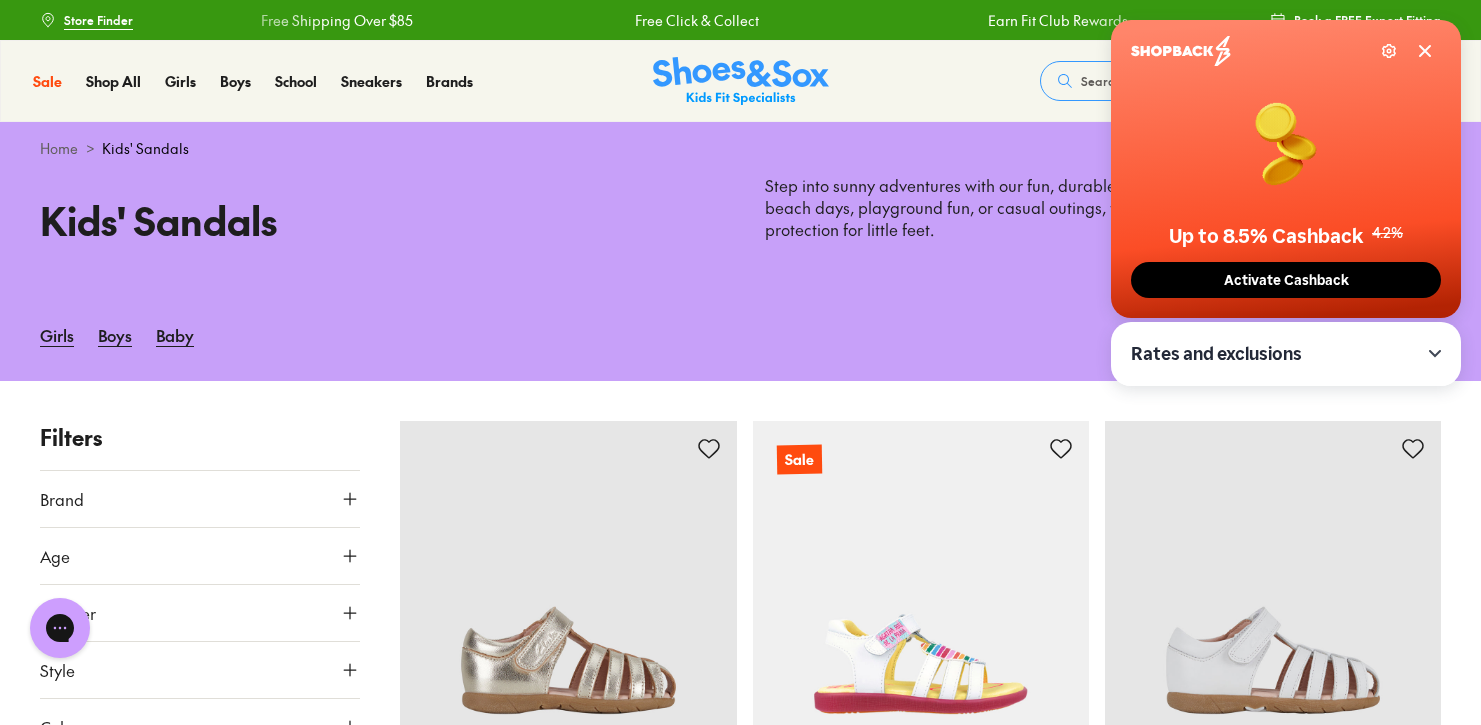 click 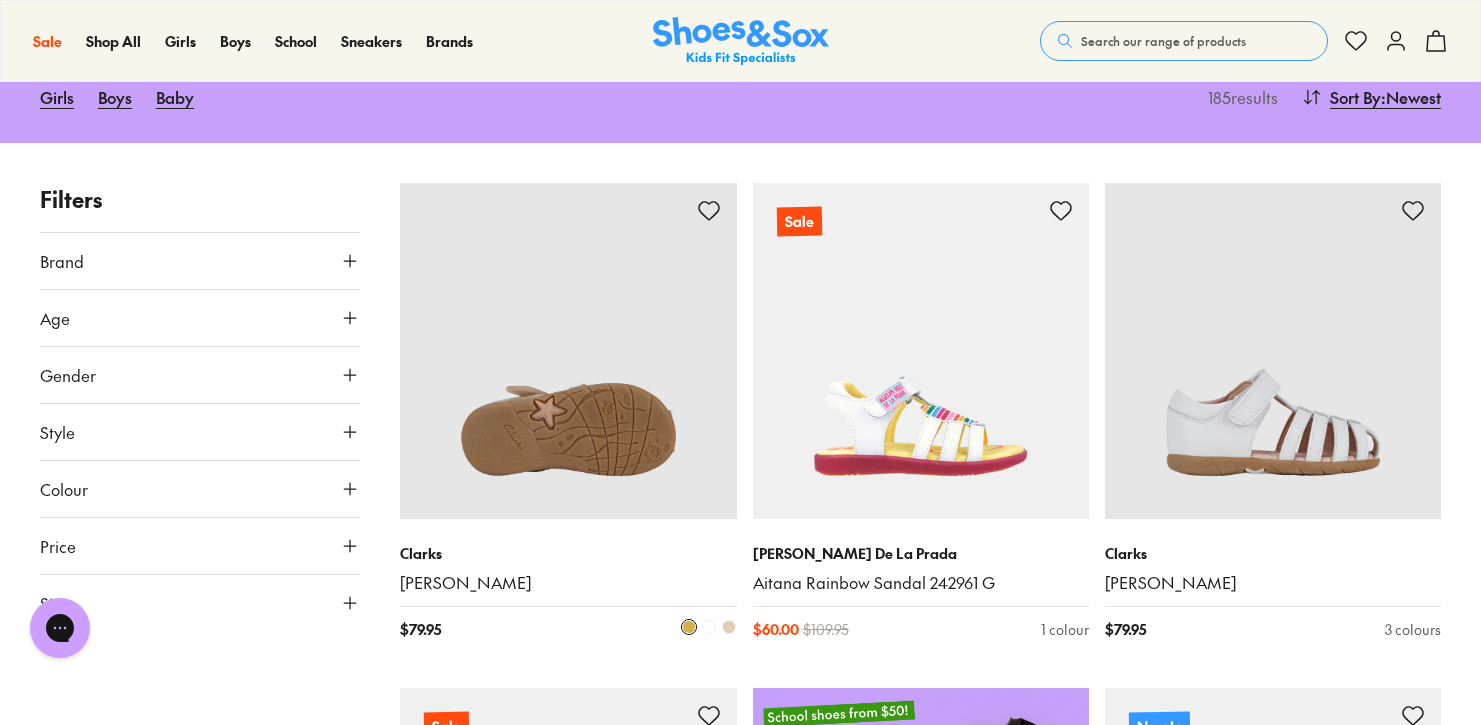 scroll, scrollTop: 335, scrollLeft: 0, axis: vertical 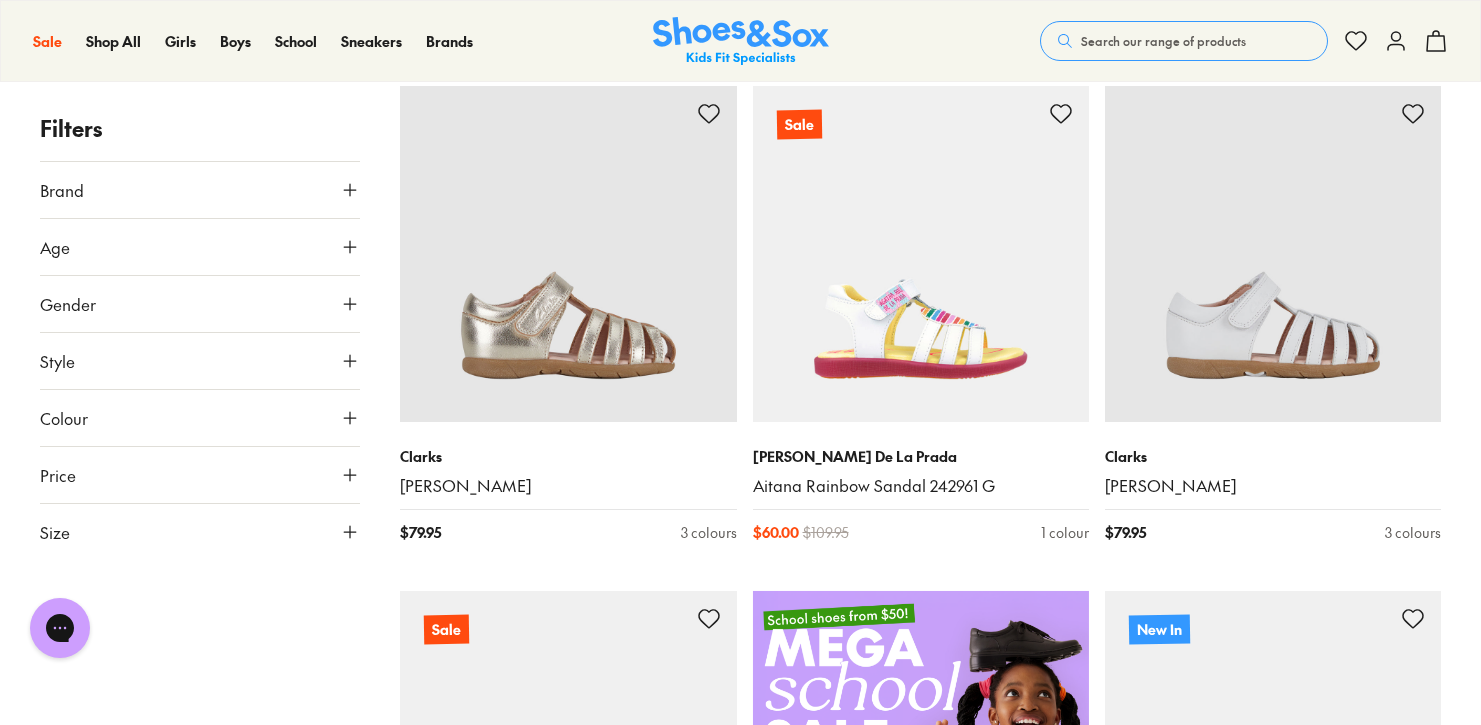 click 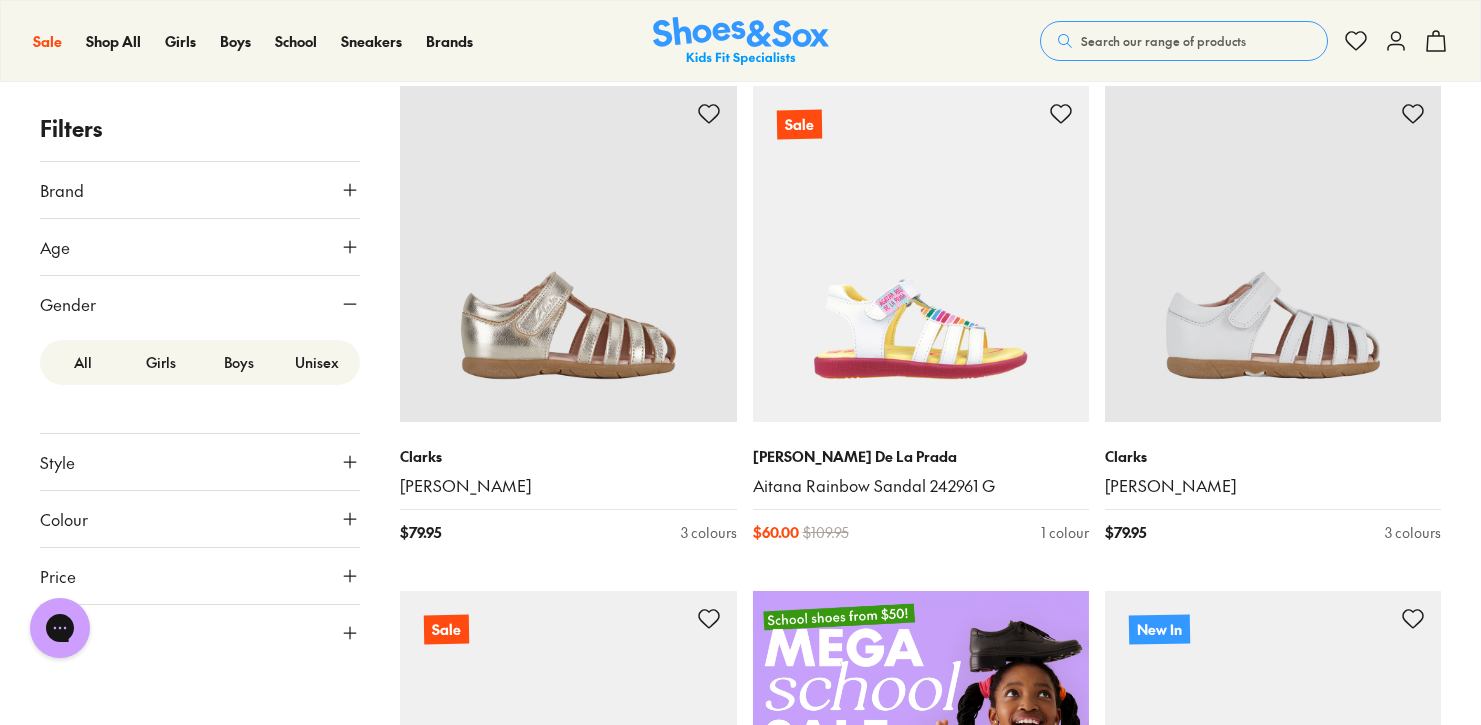 click on "Boys" at bounding box center [239, 362] 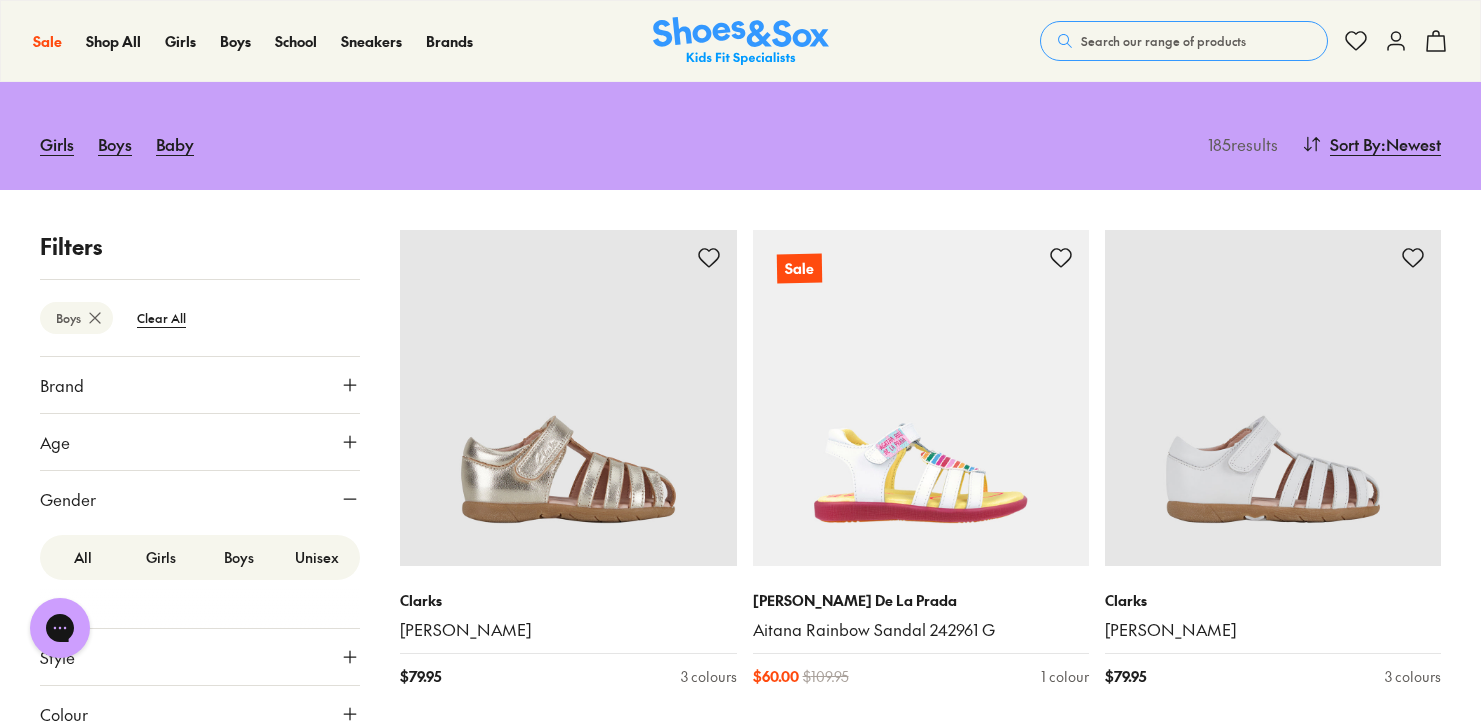 scroll, scrollTop: 329, scrollLeft: 0, axis: vertical 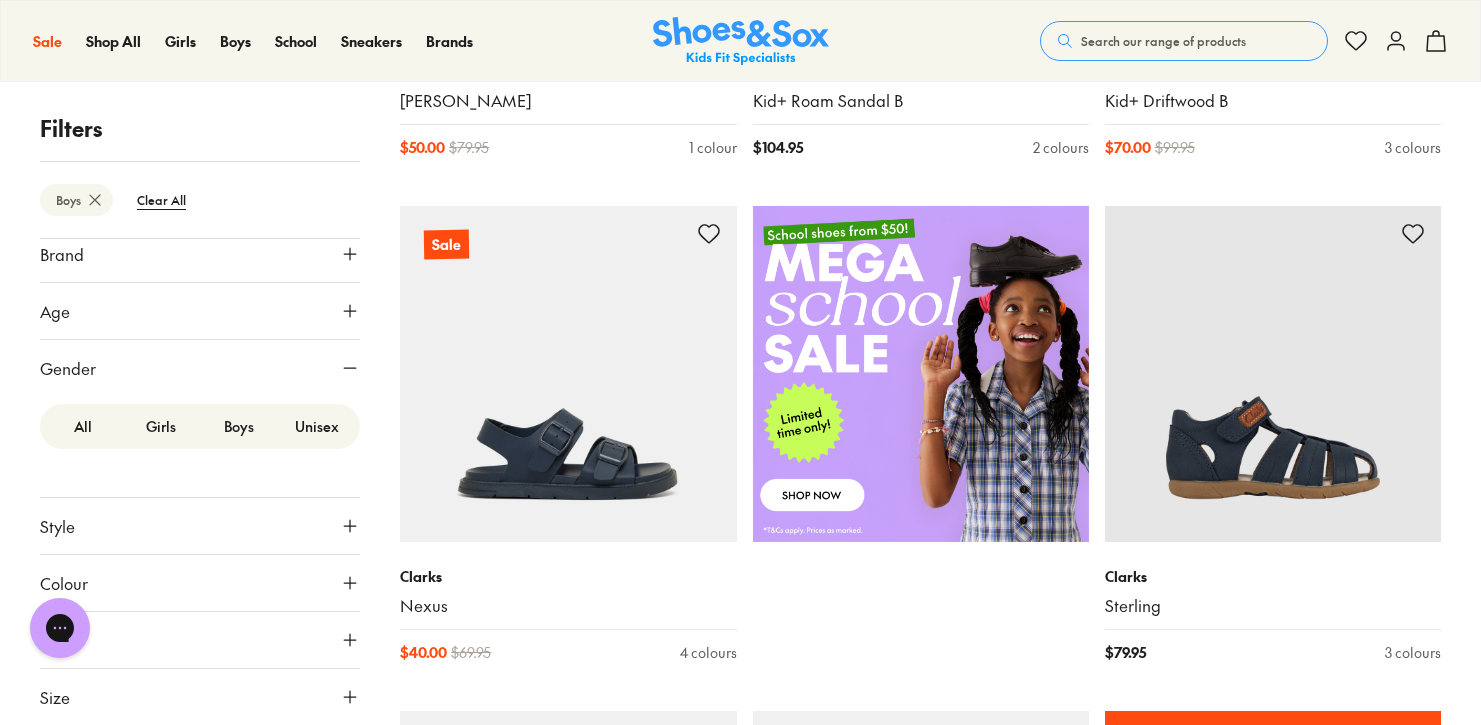 click 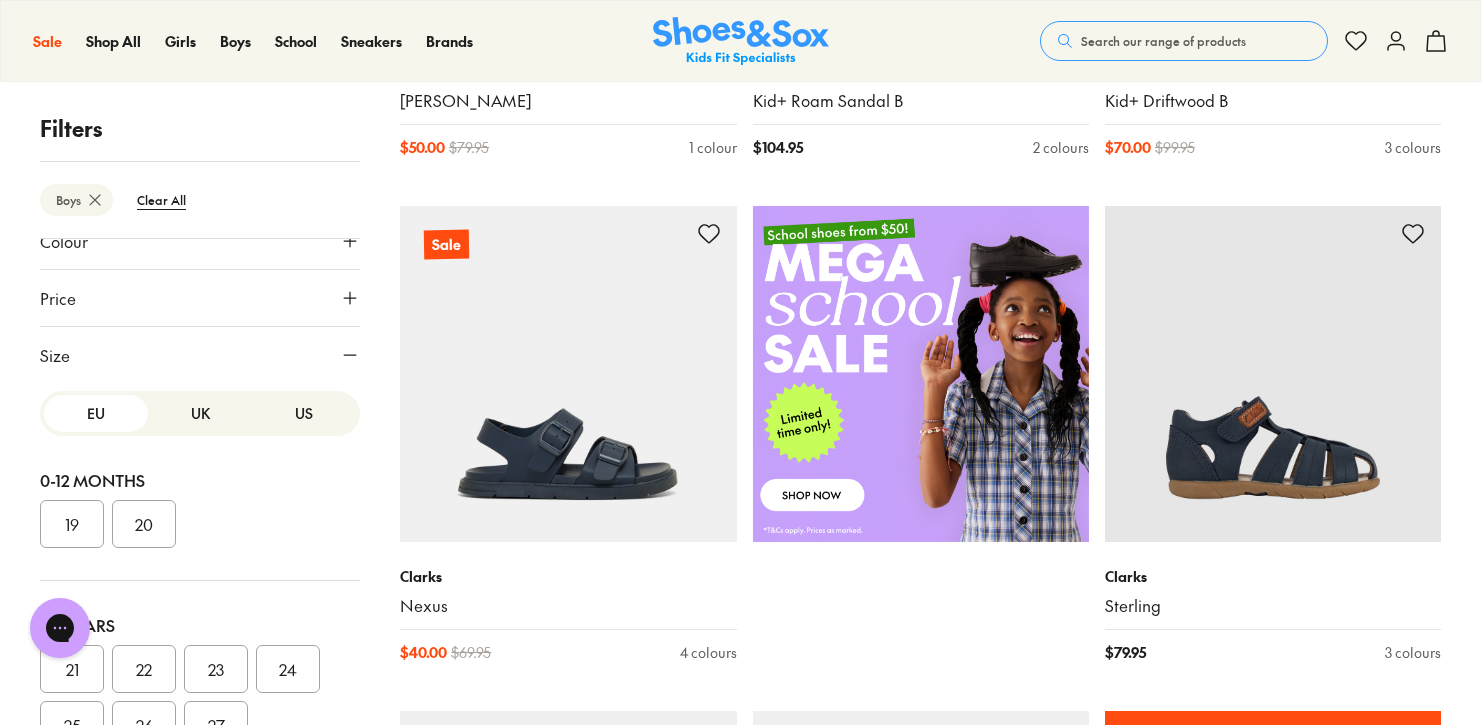 scroll, scrollTop: 397, scrollLeft: 0, axis: vertical 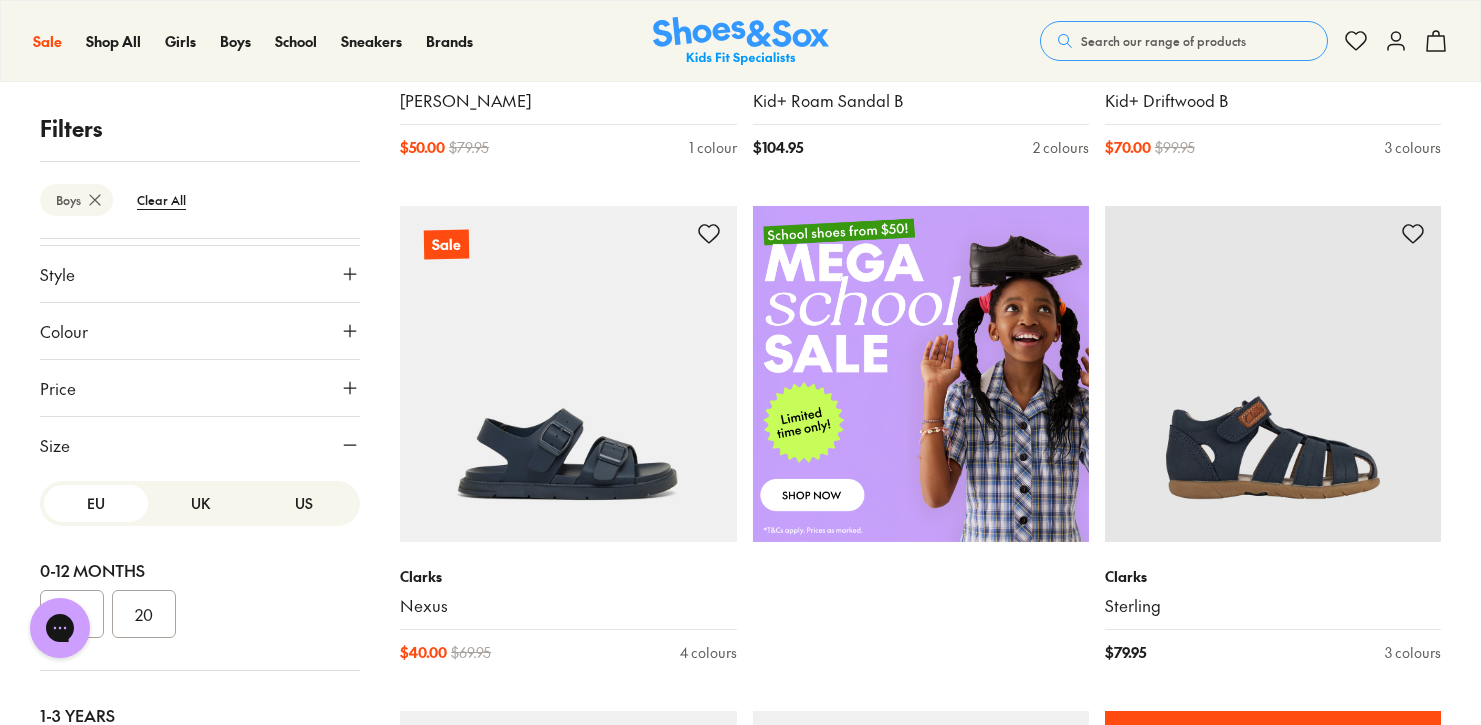 click on "UK" at bounding box center (200, 503) 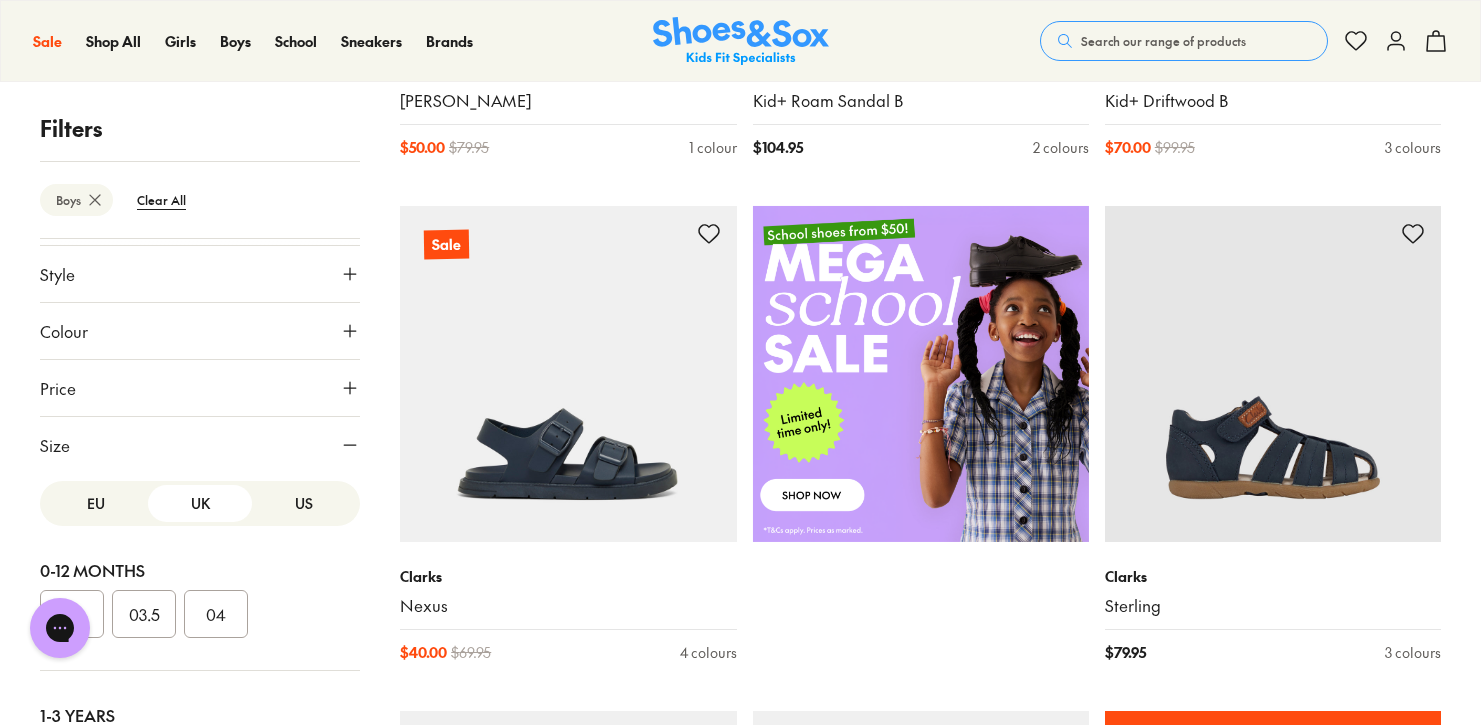 click on "US" at bounding box center [304, 503] 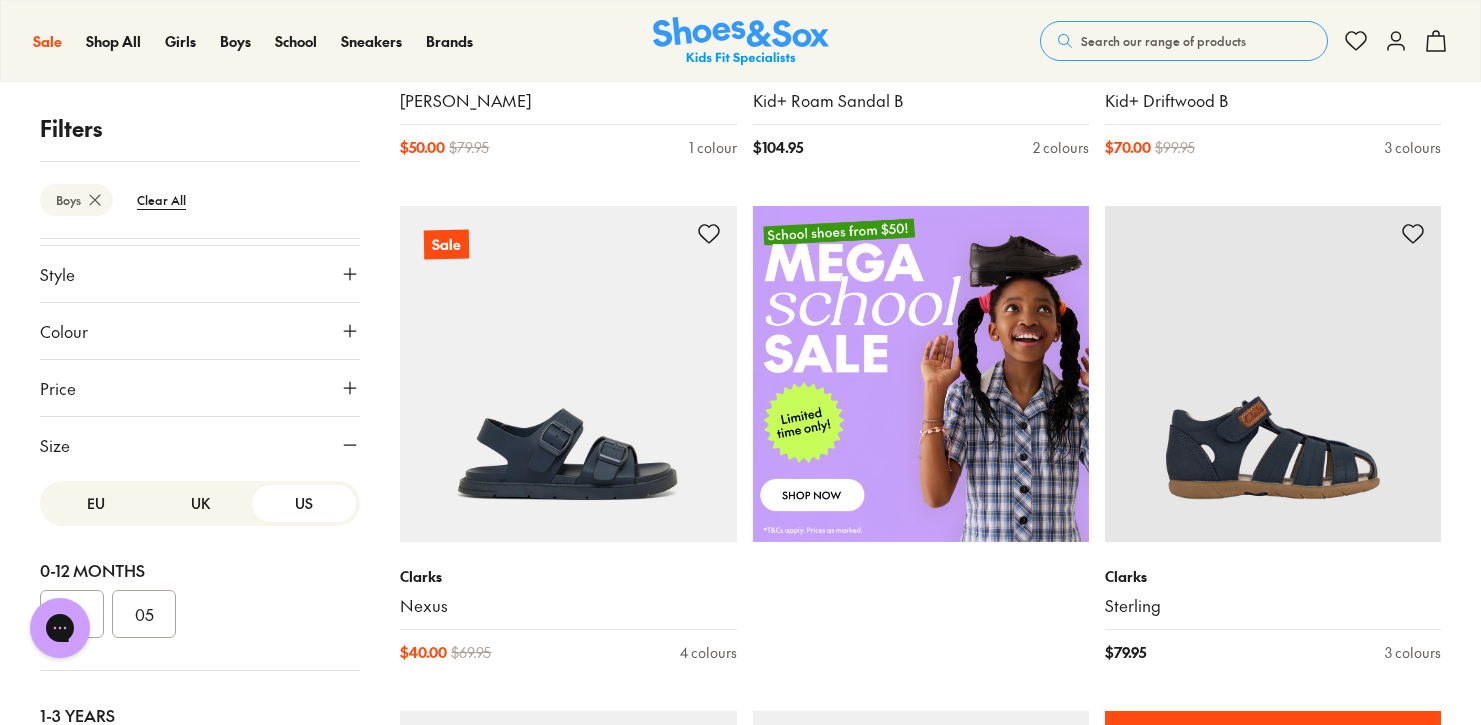 click on "UK" at bounding box center (200, 503) 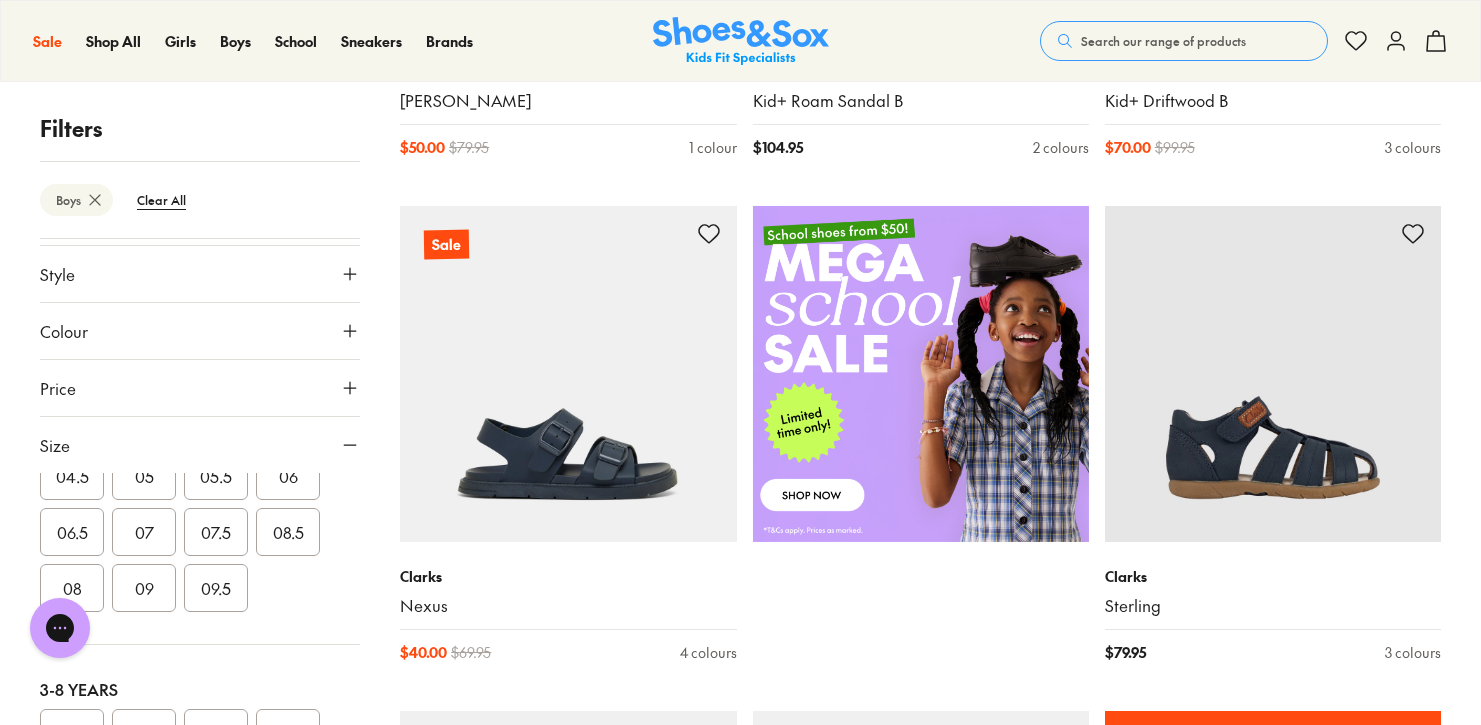 scroll, scrollTop: 294, scrollLeft: 0, axis: vertical 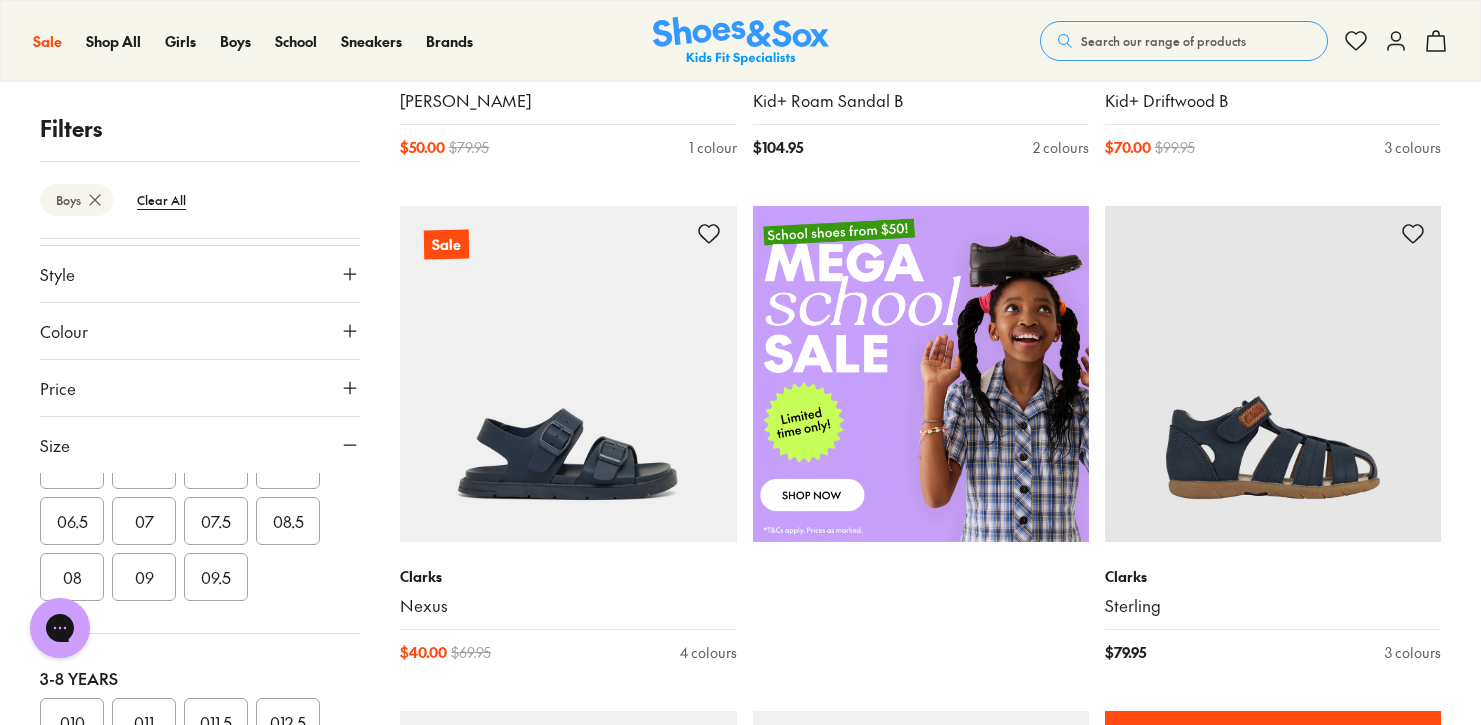 click on "09" at bounding box center (144, 577) 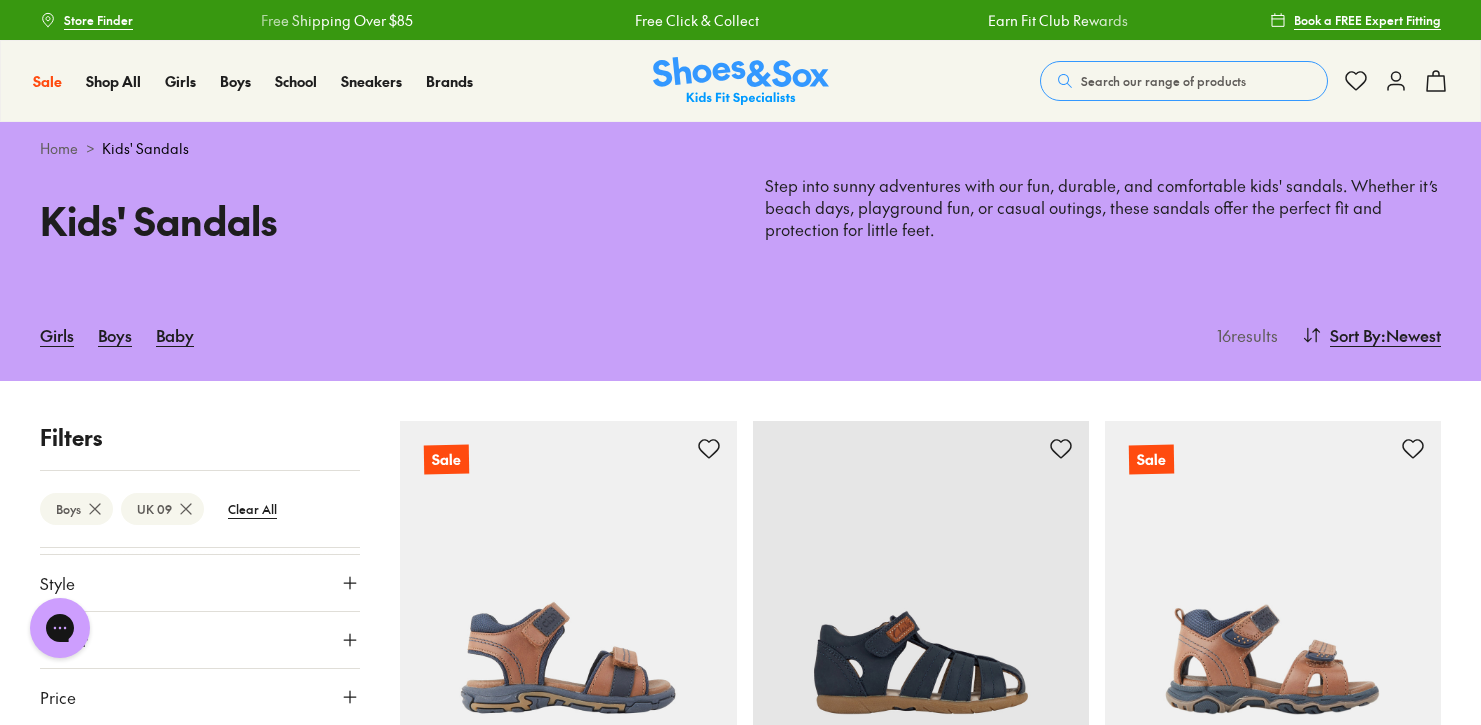 scroll, scrollTop: 0, scrollLeft: 0, axis: both 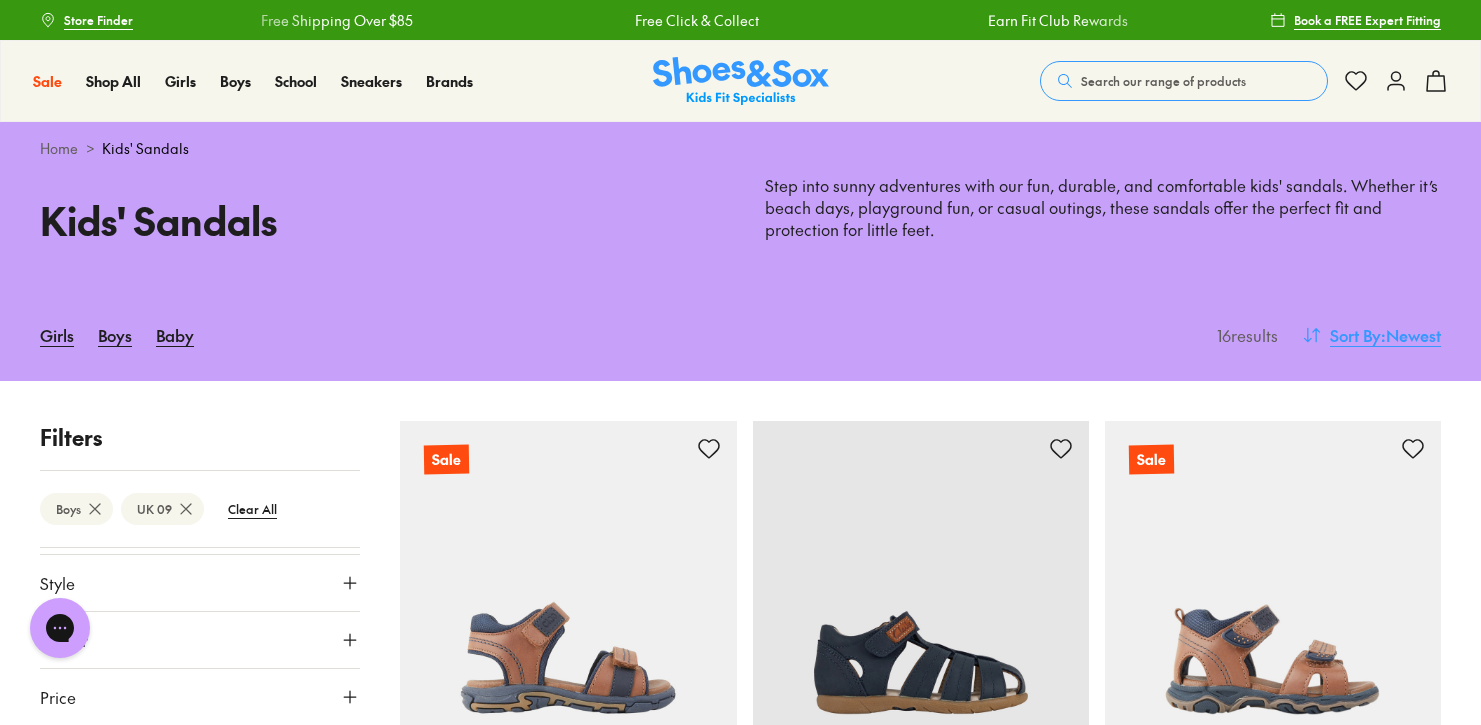 click on "Sort By" at bounding box center (1355, 335) 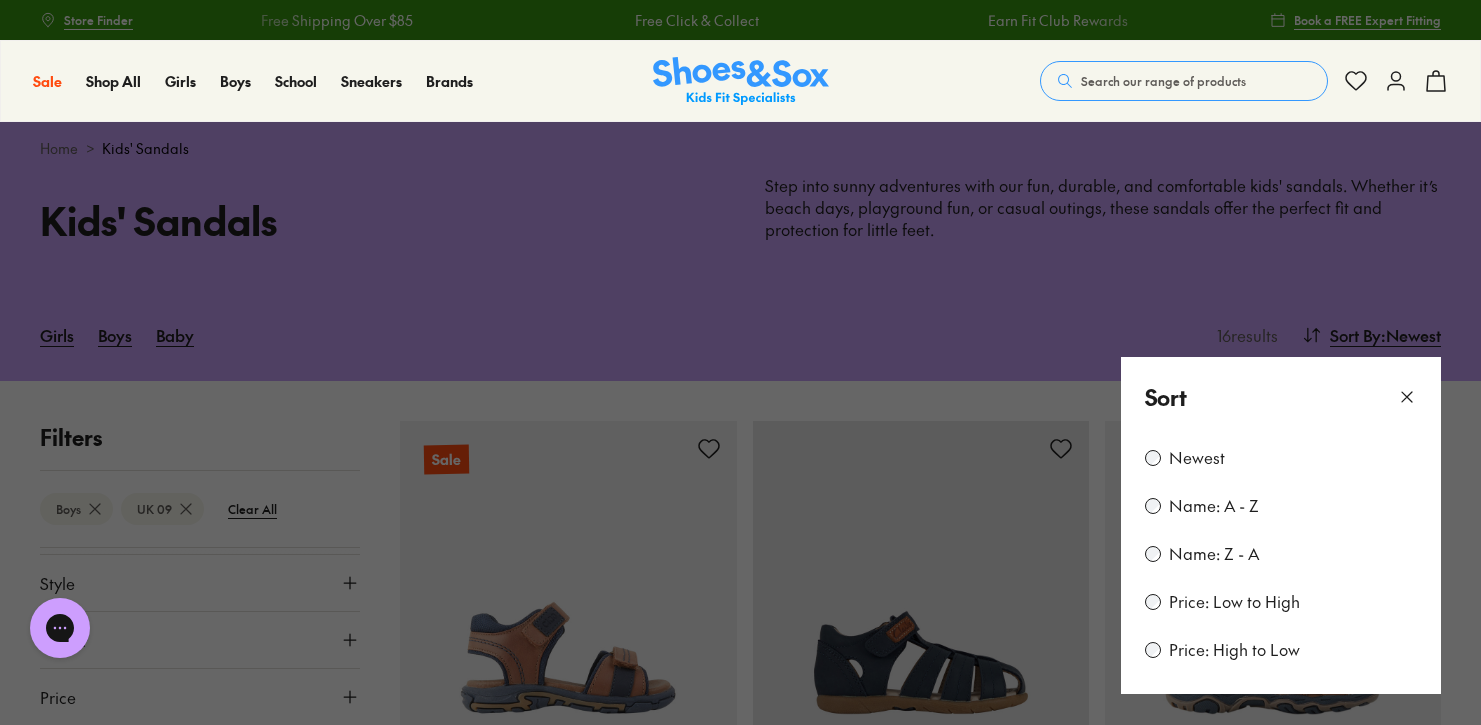 click at bounding box center [740, 362] 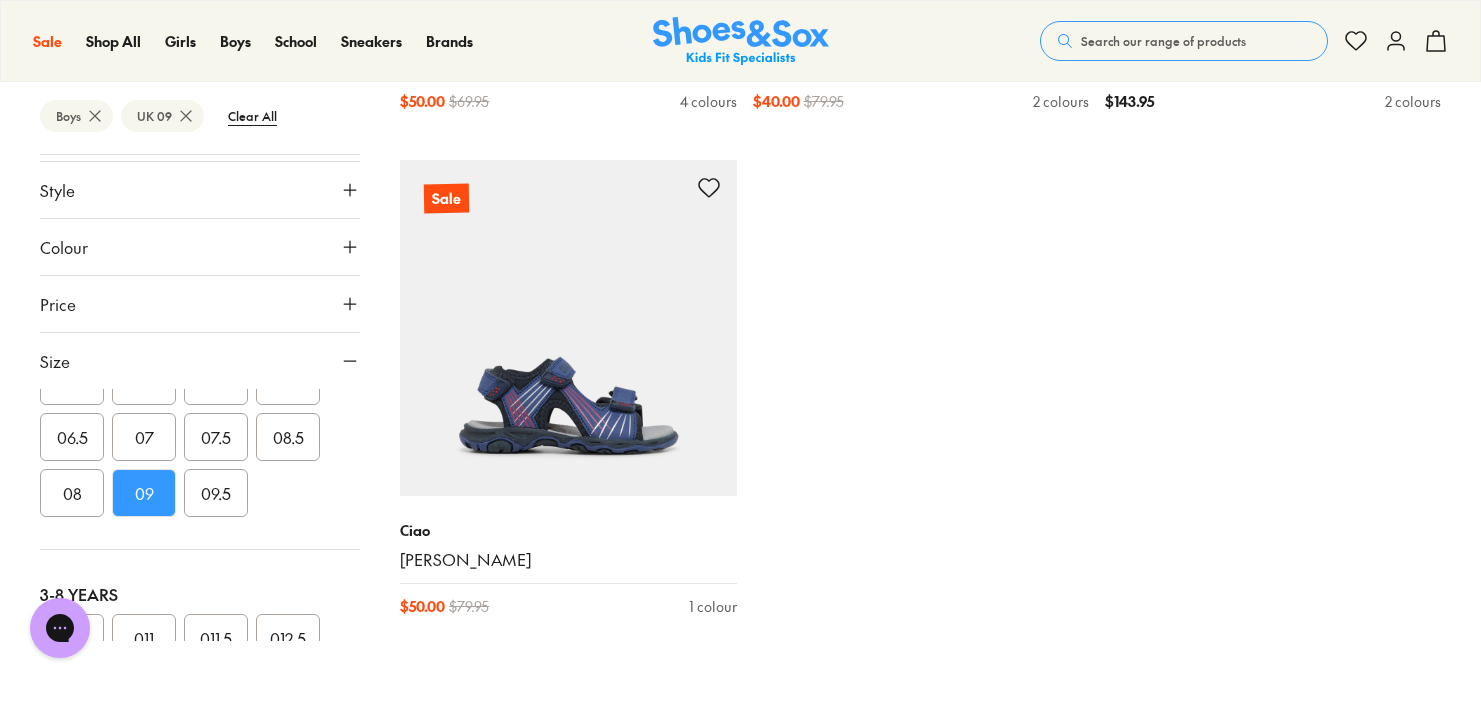 scroll, scrollTop: 2820, scrollLeft: 0, axis: vertical 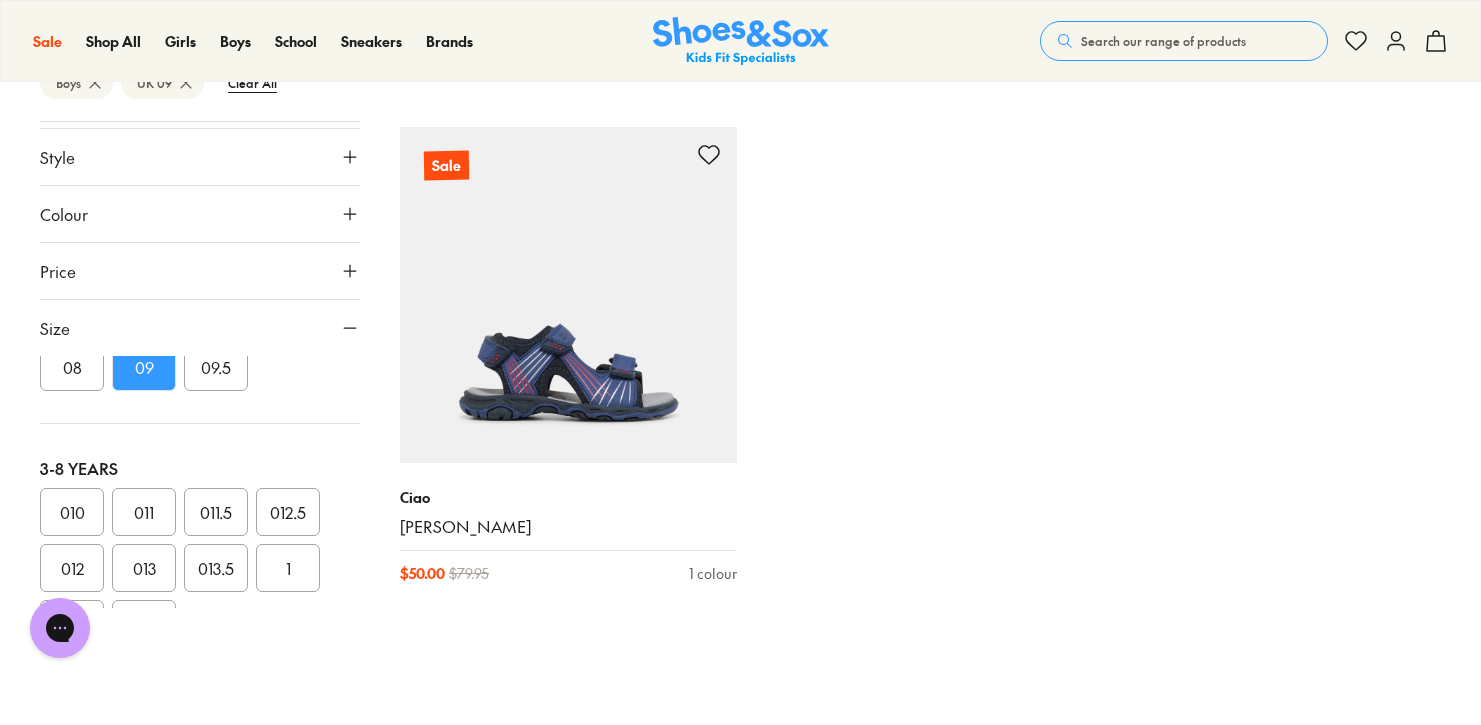 click on "010" at bounding box center (72, 512) 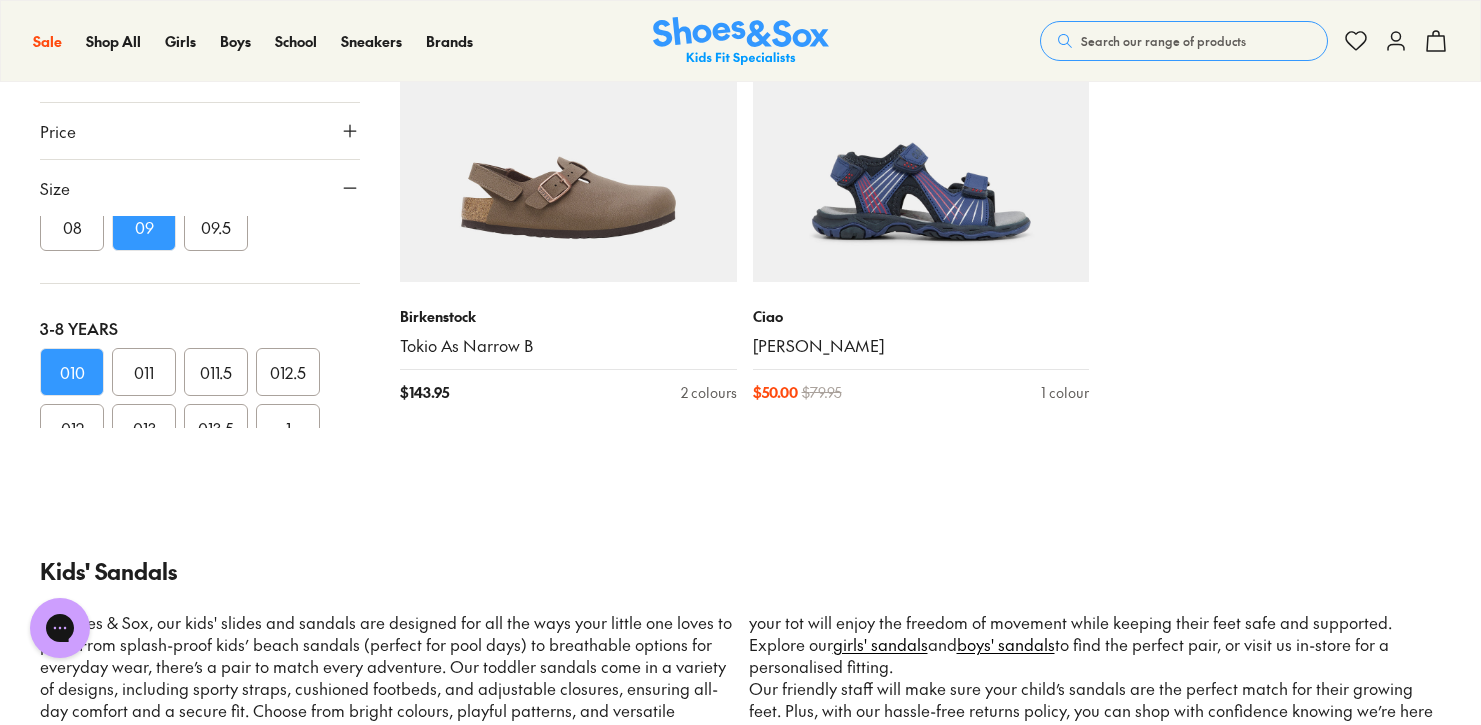 scroll, scrollTop: 4533, scrollLeft: 0, axis: vertical 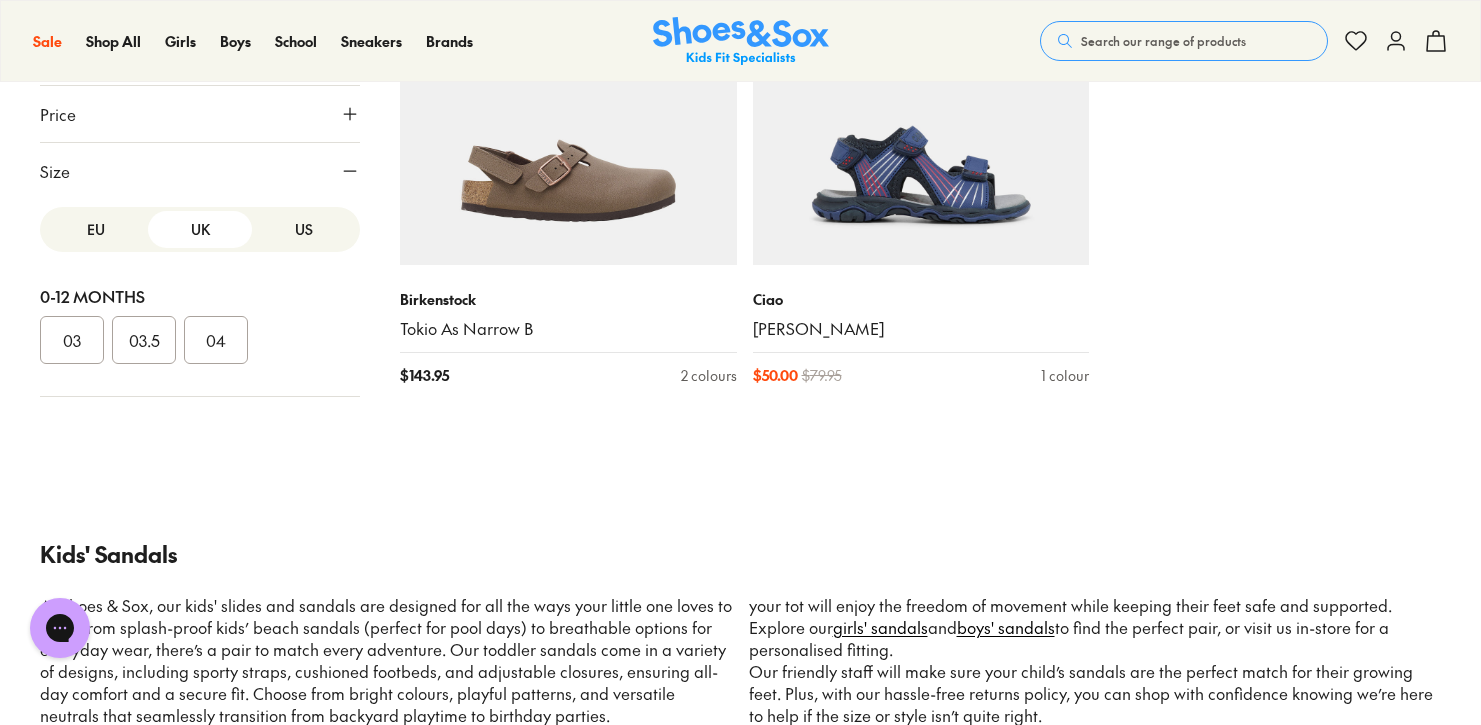 click on "US" at bounding box center (304, 228) 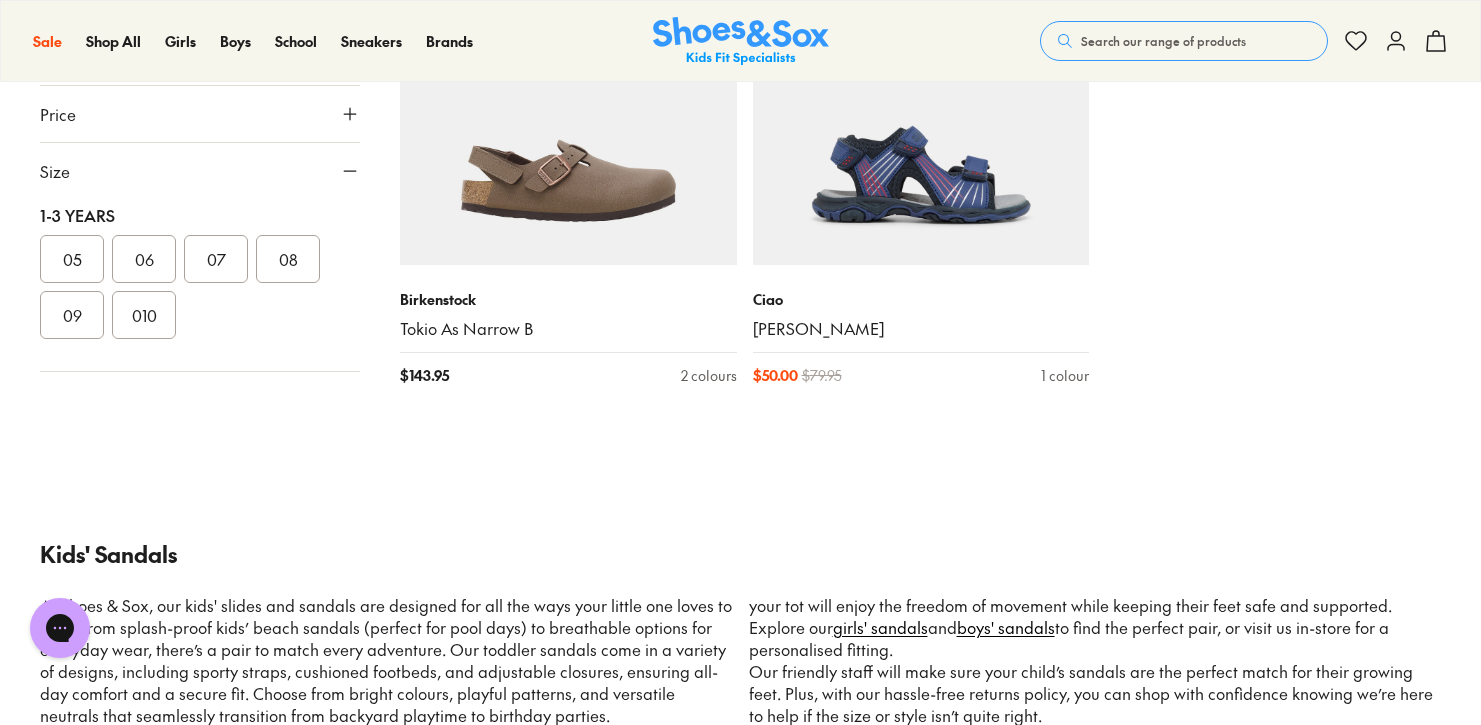 scroll, scrollTop: 212, scrollLeft: 0, axis: vertical 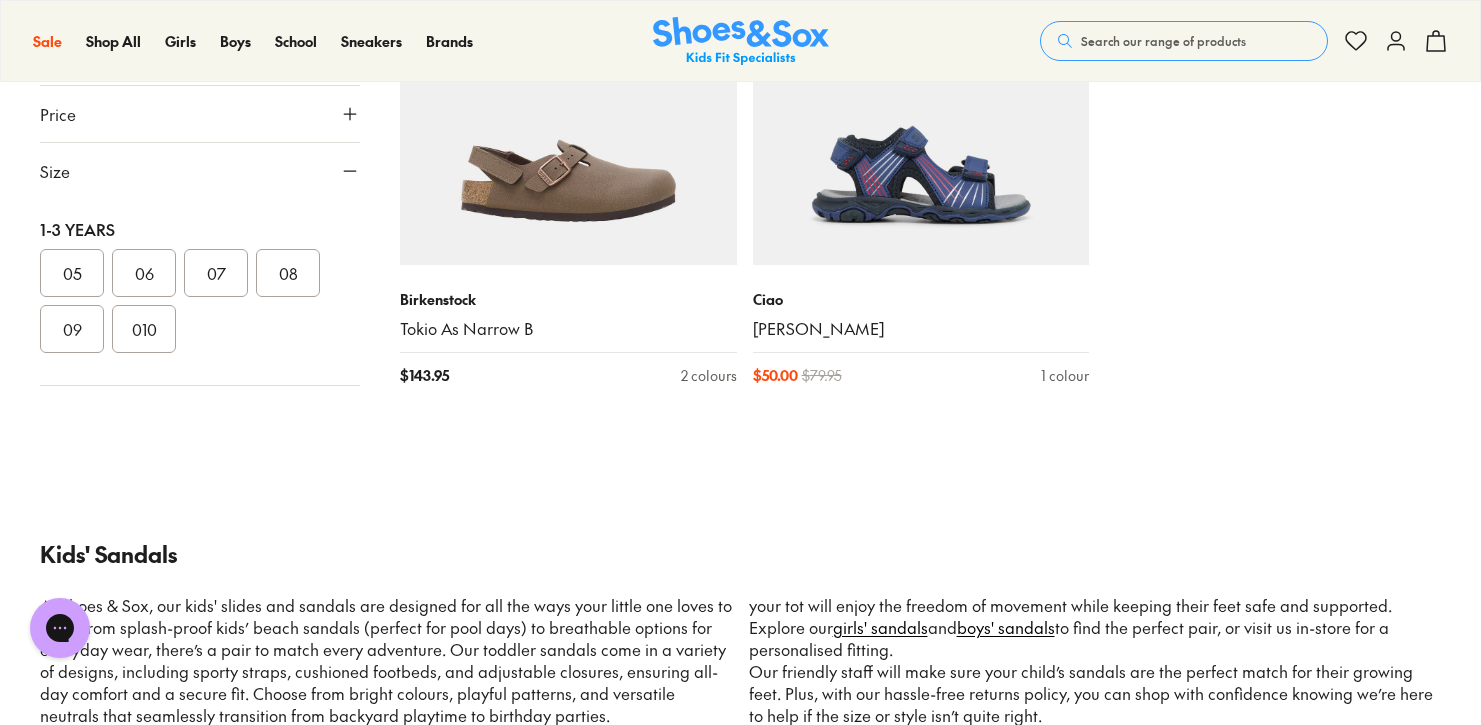 click on "010" at bounding box center [144, 328] 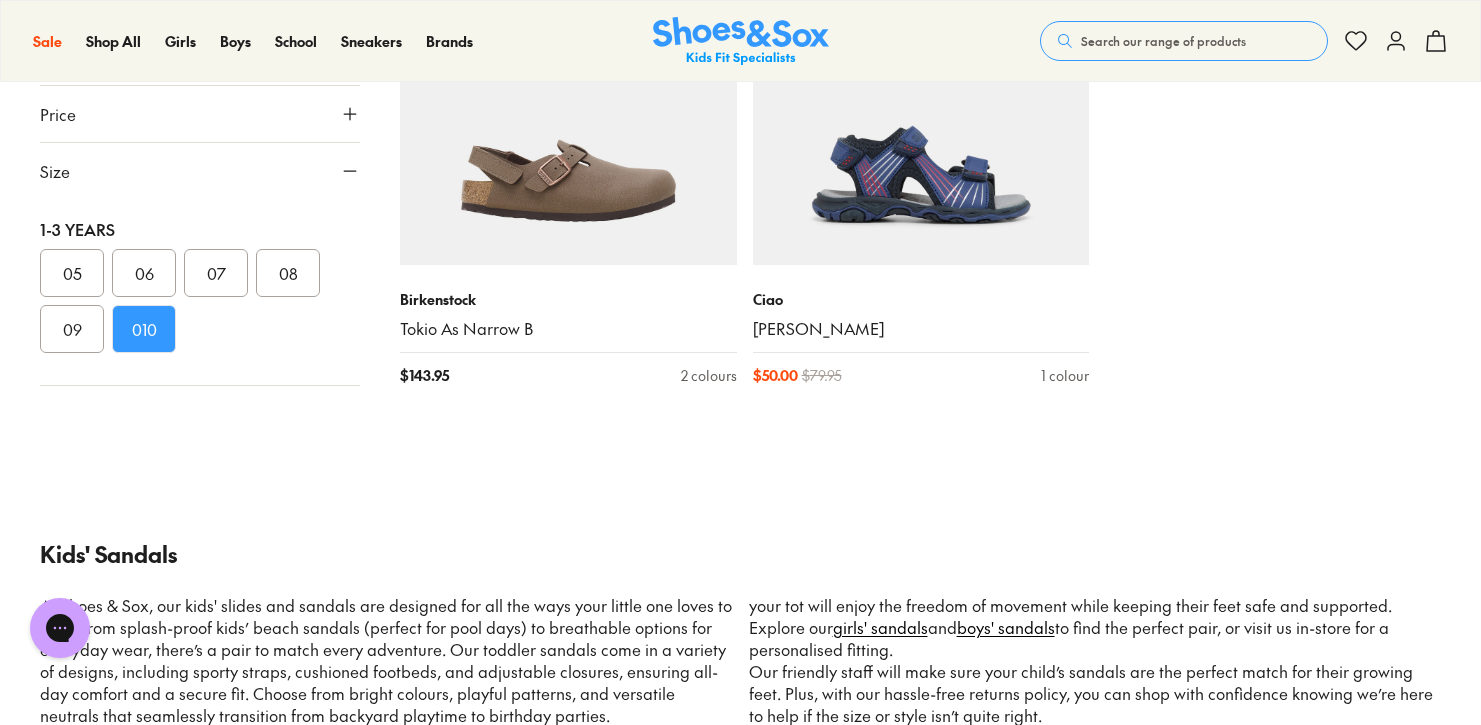 scroll, scrollTop: 0, scrollLeft: 0, axis: both 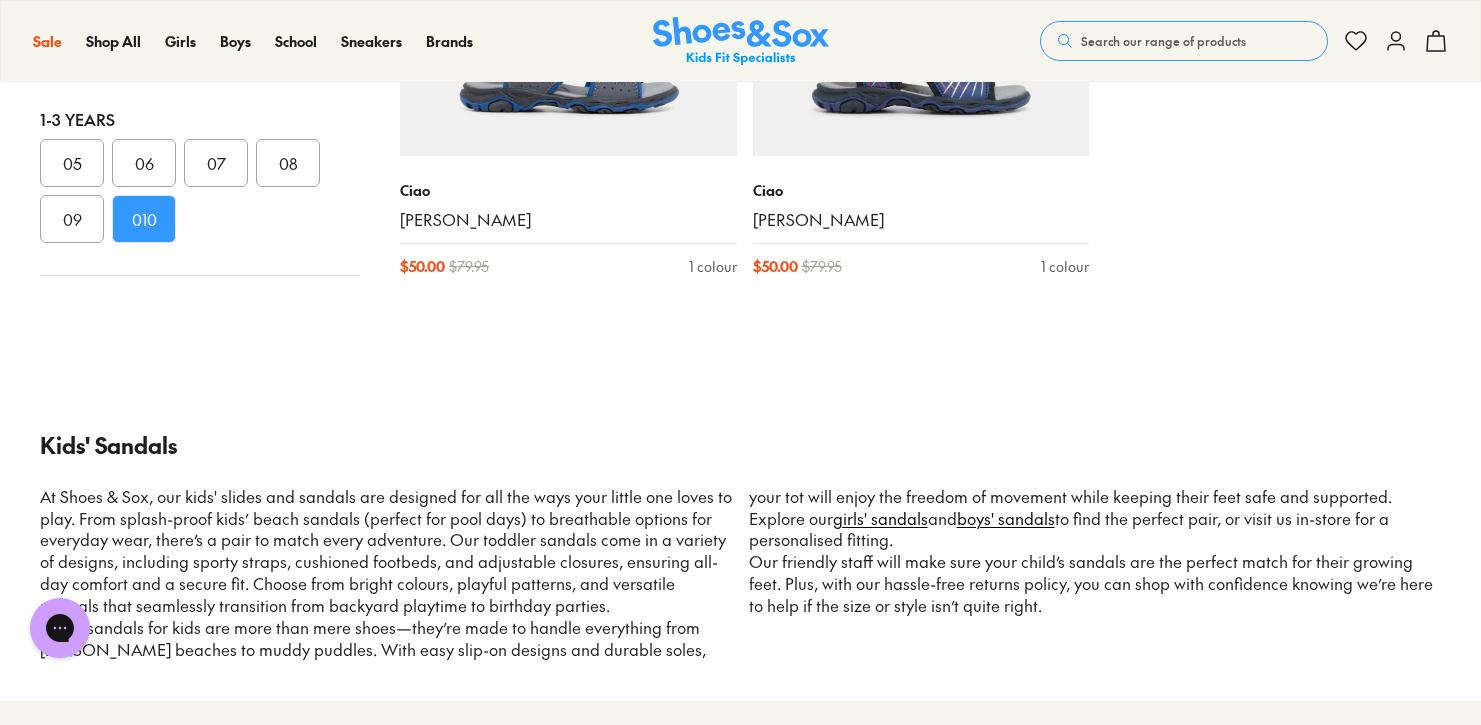 type on "***" 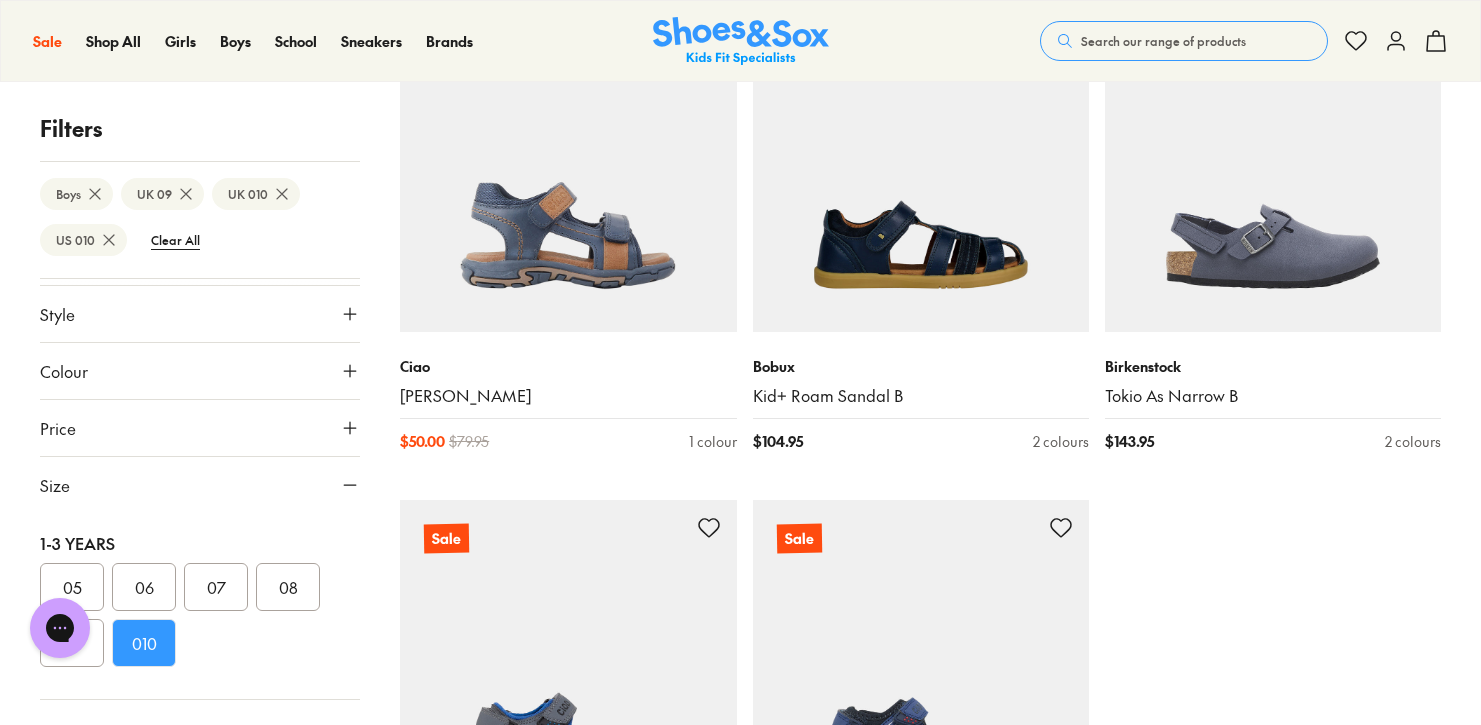 scroll, scrollTop: 1876, scrollLeft: 0, axis: vertical 